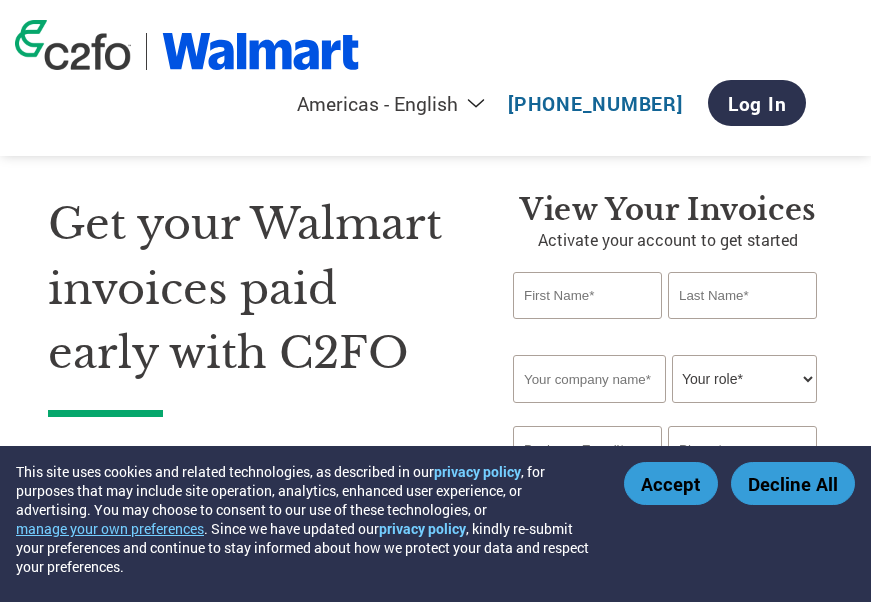 scroll, scrollTop: 0, scrollLeft: 0, axis: both 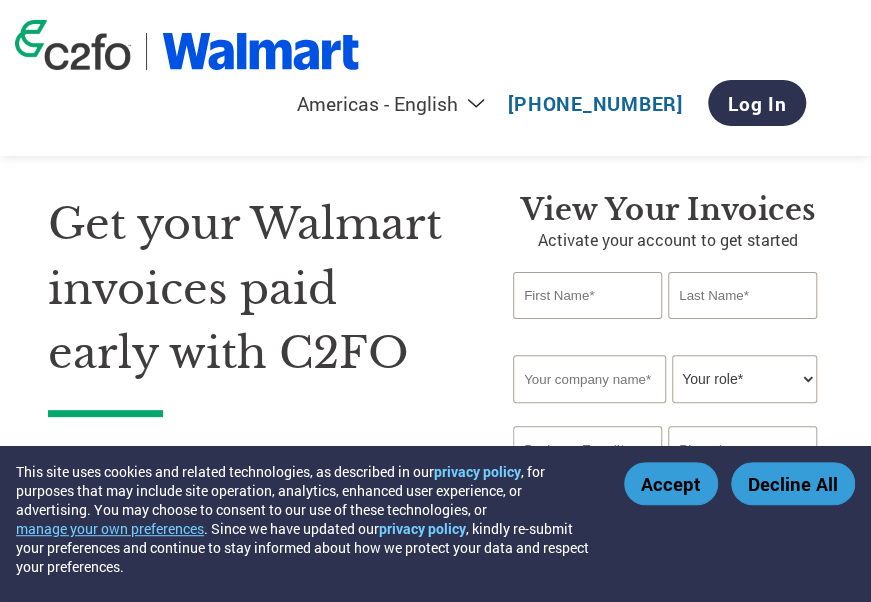 click on "Get your Walmart invoices paid early with C2FO  Suppliers choose C2FO and the   Walmart Early Payment Program   to get paid faster and put more cash into their business. You select the invoices to accelerate and the discount to offer. View Your Invoices Activate your account to get started Invalid first name or first name is too long Invalid last name or last name is too long Your role* CFO Controller Credit Manager Finance Director Treasurer CEO President Owner/Founder Accounting Bookkeeper Accounts Receivable Office Manager Other Invalid company name or company name is too long Inavlid Email Address Inavlid Phone Number How did you hear about the program? Received a letter Email Social Media Online Search Family/Friend/Acquaintance At an event Other By clicking "Activate Account" you agree to C2FO's  Supplier Agreement  and  Privacy Policy
Activate Account" at bounding box center [435, 460] 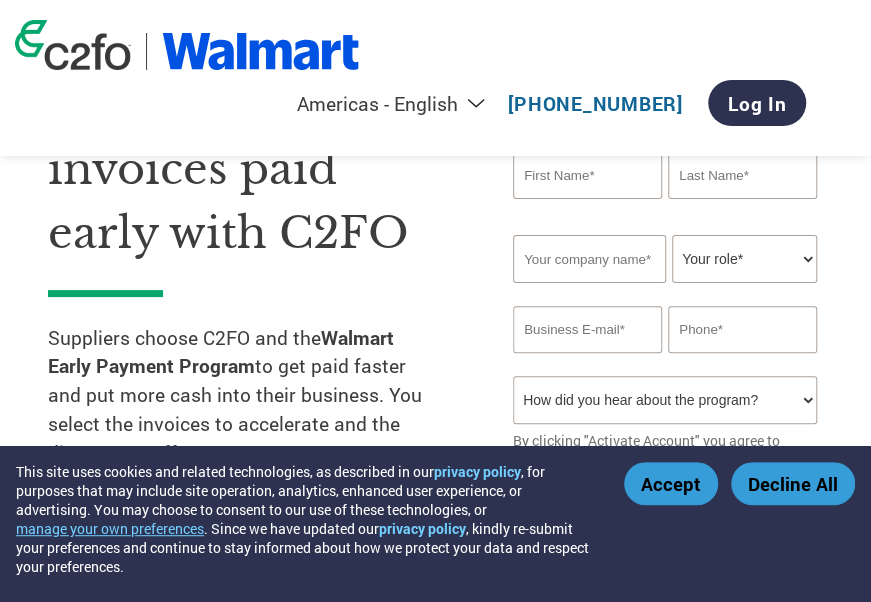 scroll, scrollTop: 160, scrollLeft: 0, axis: vertical 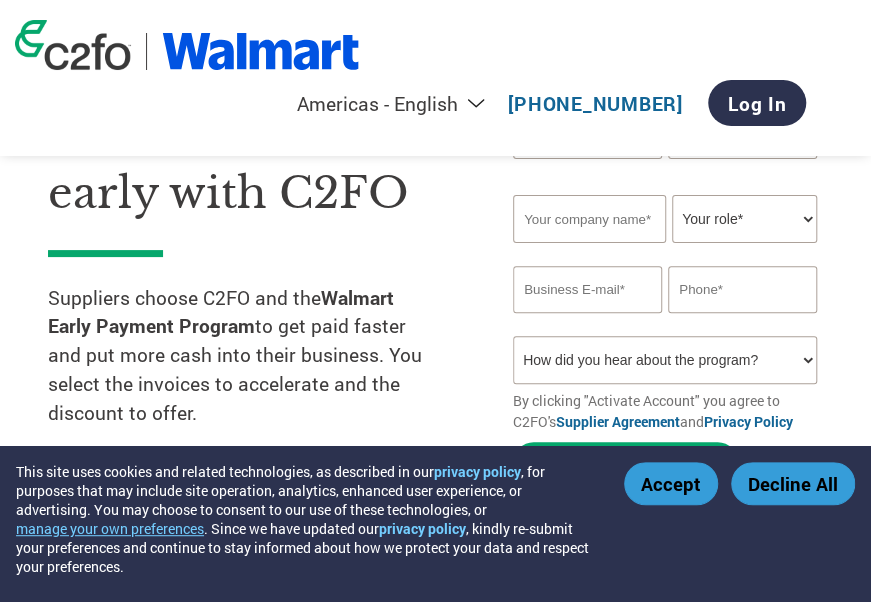 click on "Accept" at bounding box center (671, 483) 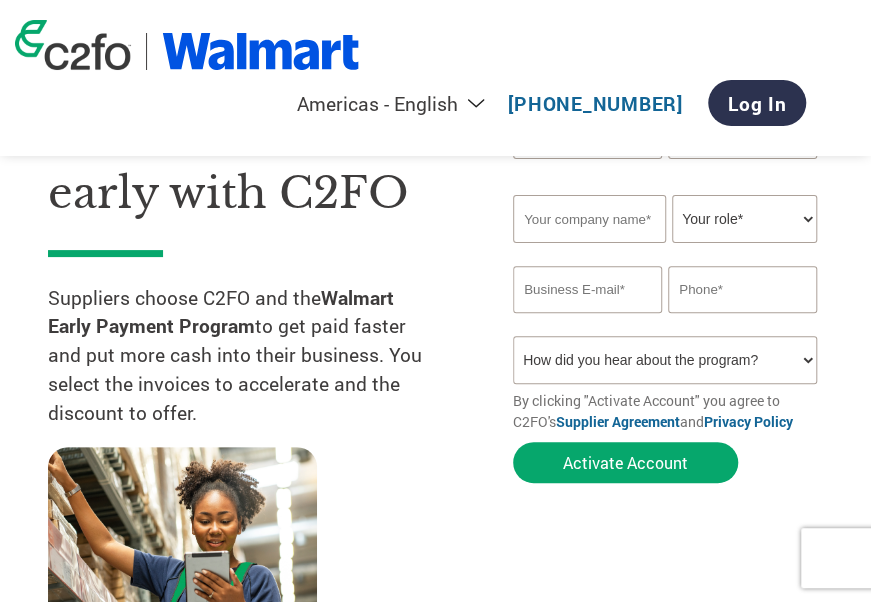 click on "Get your Walmart invoices paid early with C2FO  Suppliers choose C2FO and the   Walmart Early Payment Program   to get paid faster and put more cash into their business. You select the invoices to accelerate and the discount to offer." at bounding box center [265, 340] 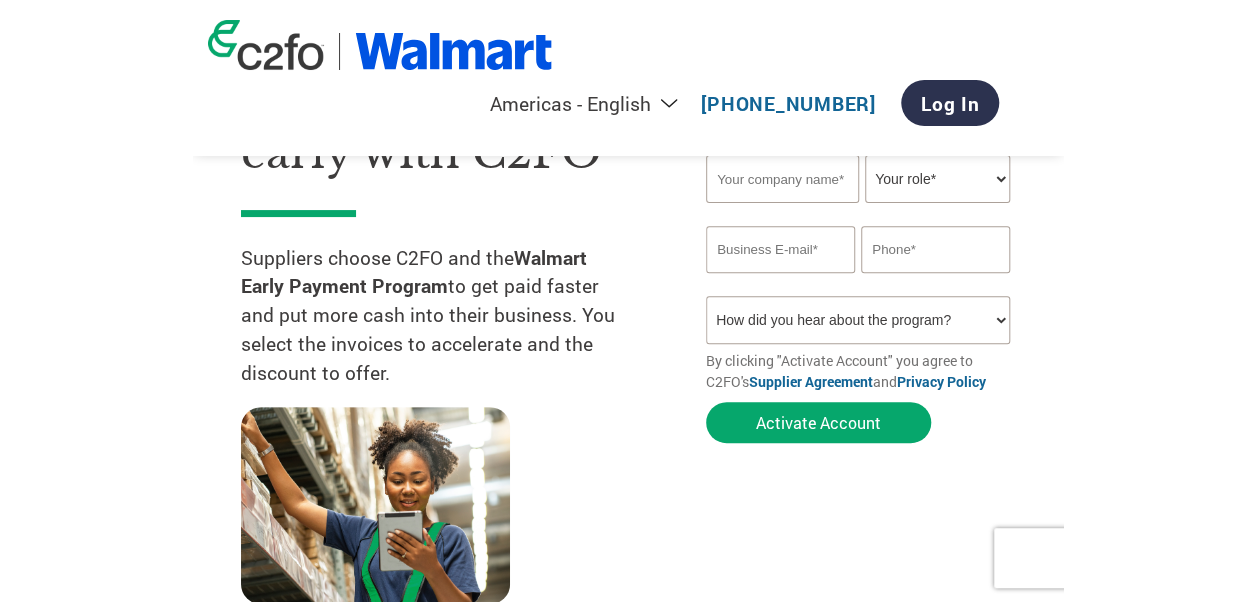scroll, scrollTop: 0, scrollLeft: 0, axis: both 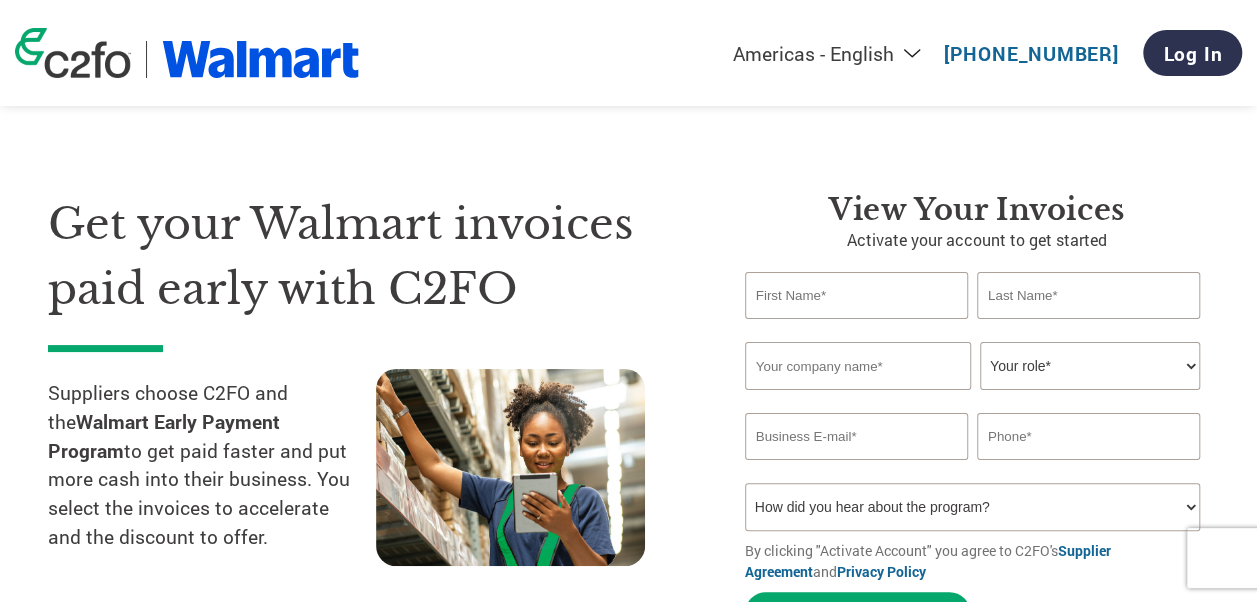 click on "Your role* CFO Controller Credit Manager Finance Director Treasurer CEO President Owner/Founder Accounting Bookkeeper Accounts Receivable Office Manager Other" at bounding box center [1090, 366] 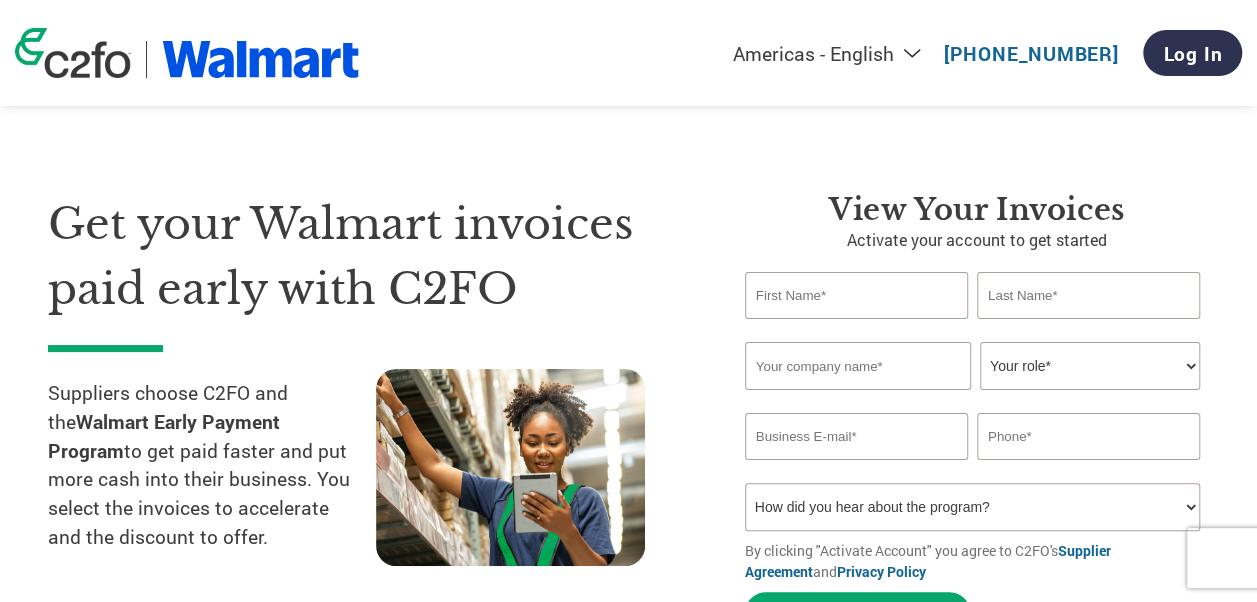 select on "ACCOUNTS_RECEIVABLE" 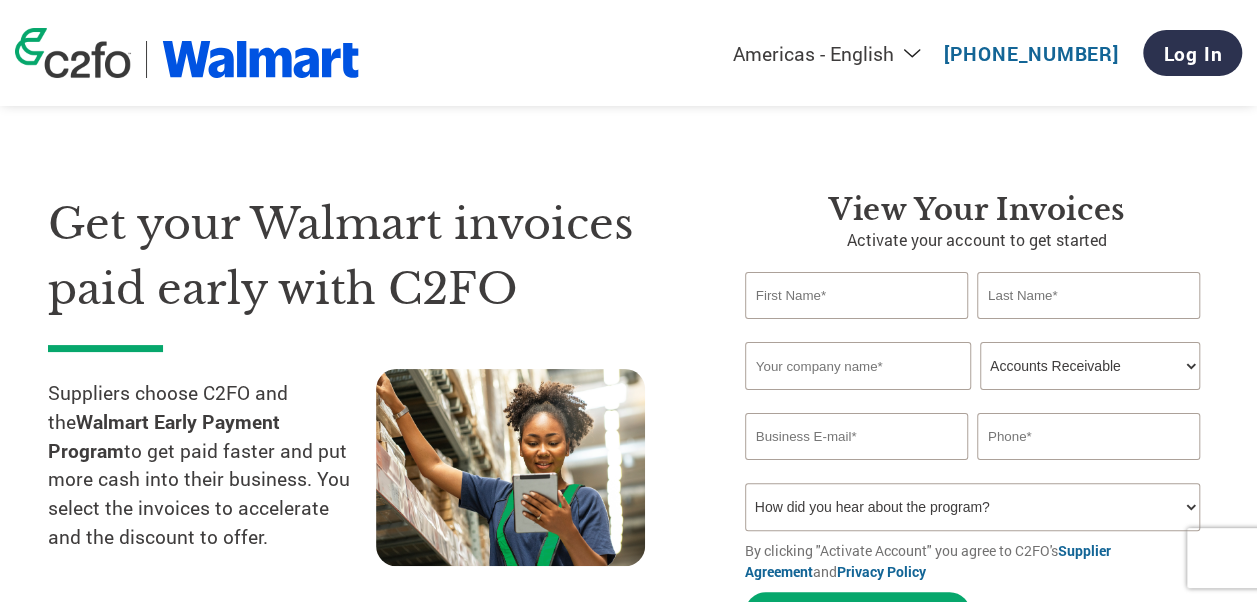 click on "Your role* CFO Controller Credit Manager Finance Director Treasurer CEO President Owner/Founder Accounting Bookkeeper Accounts Receivable Office Manager Other" at bounding box center (1090, 366) 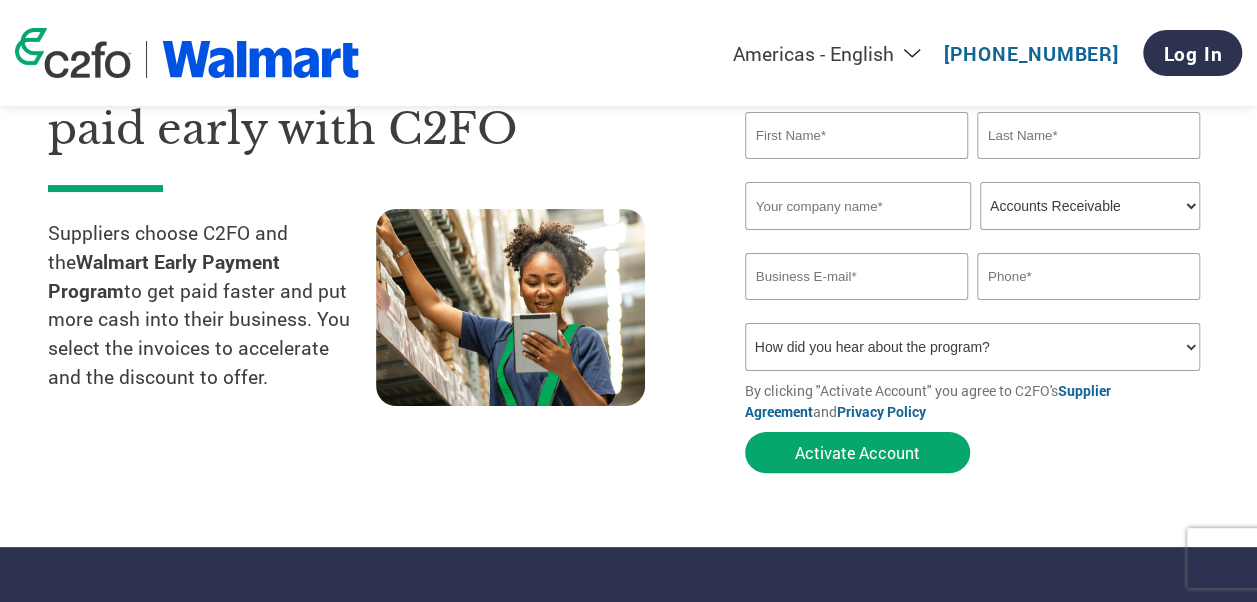 scroll, scrollTop: 0, scrollLeft: 0, axis: both 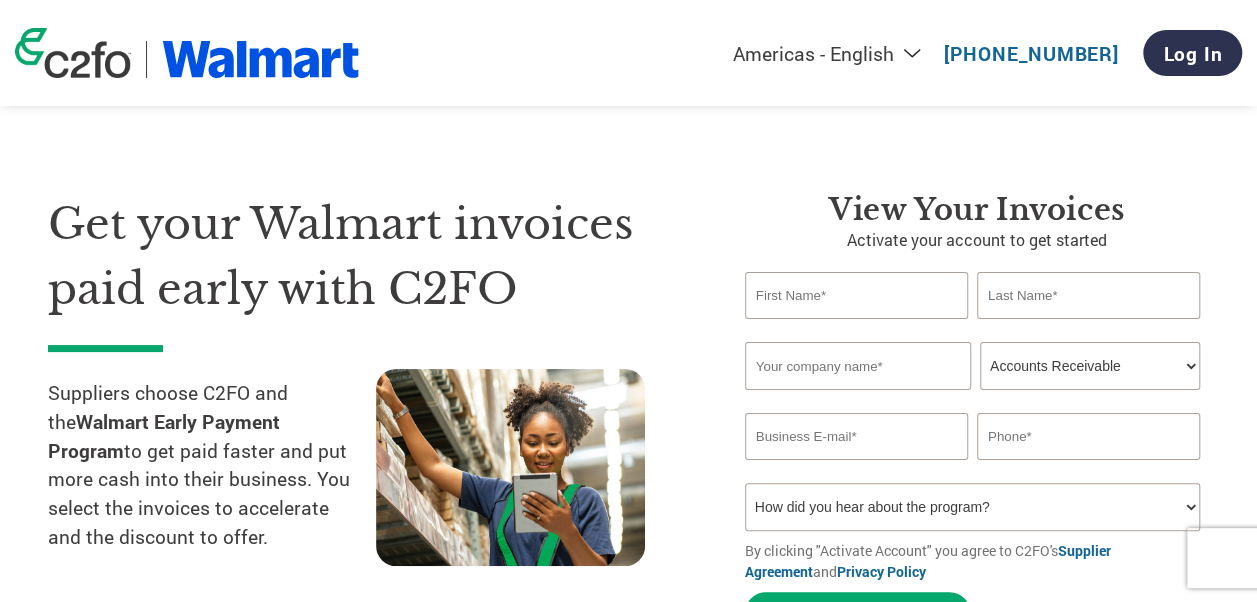 click at bounding box center (856, 295) 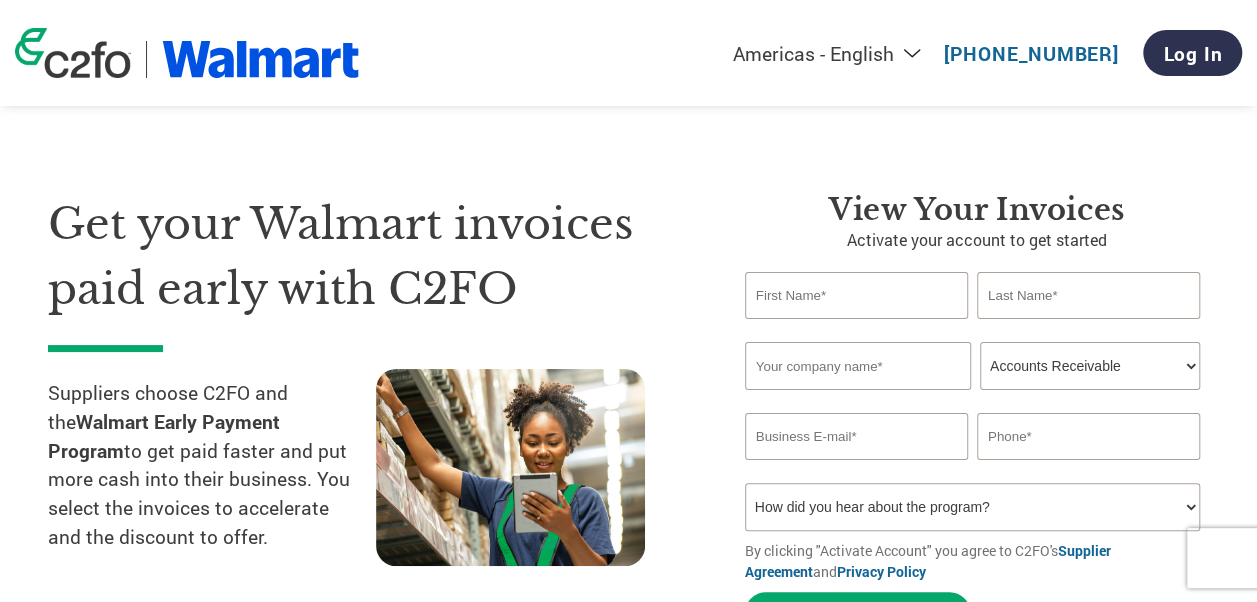 type on "[PERSON_NAME]" 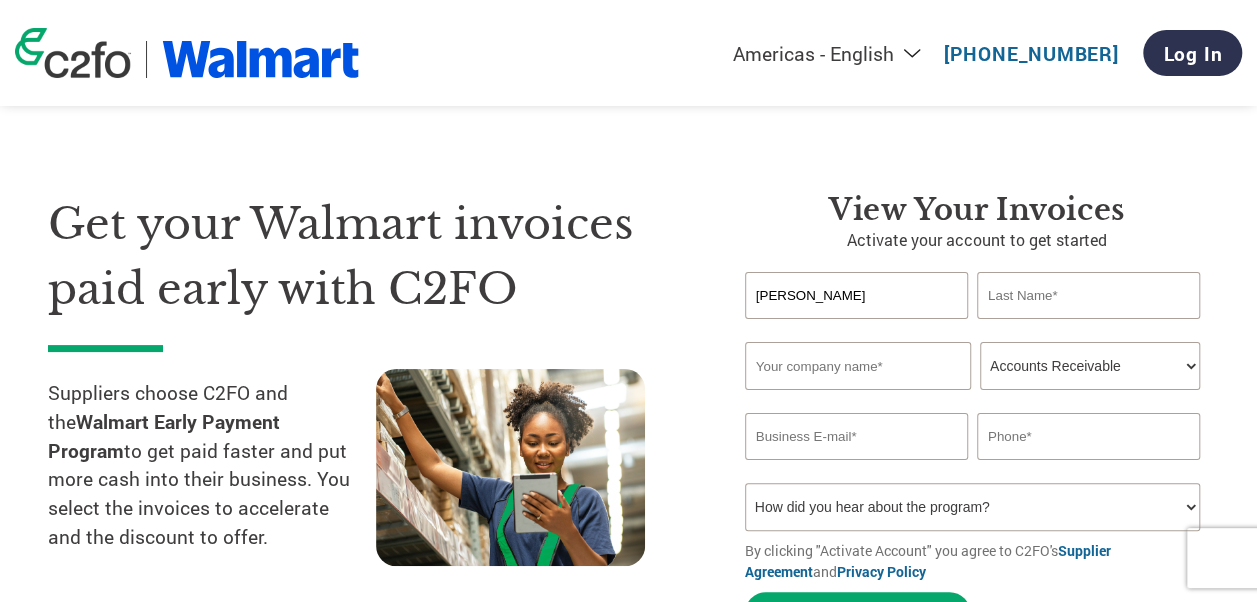 type on "Jadhav" 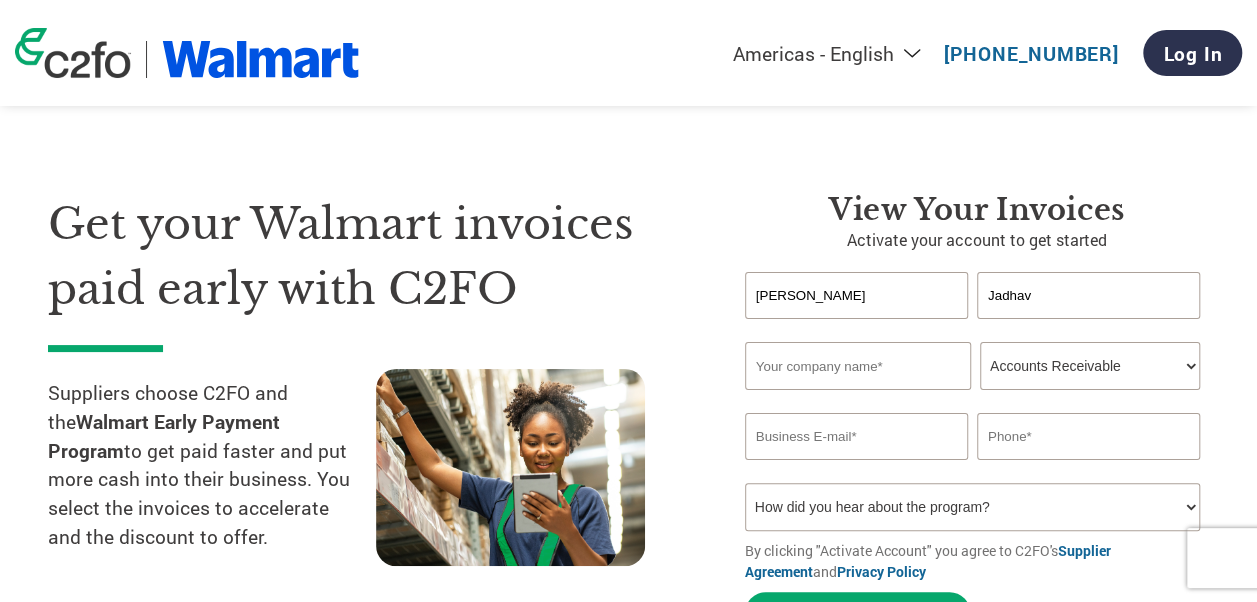 type on "[EMAIL_ADDRESS][DOMAIN_NAME]" 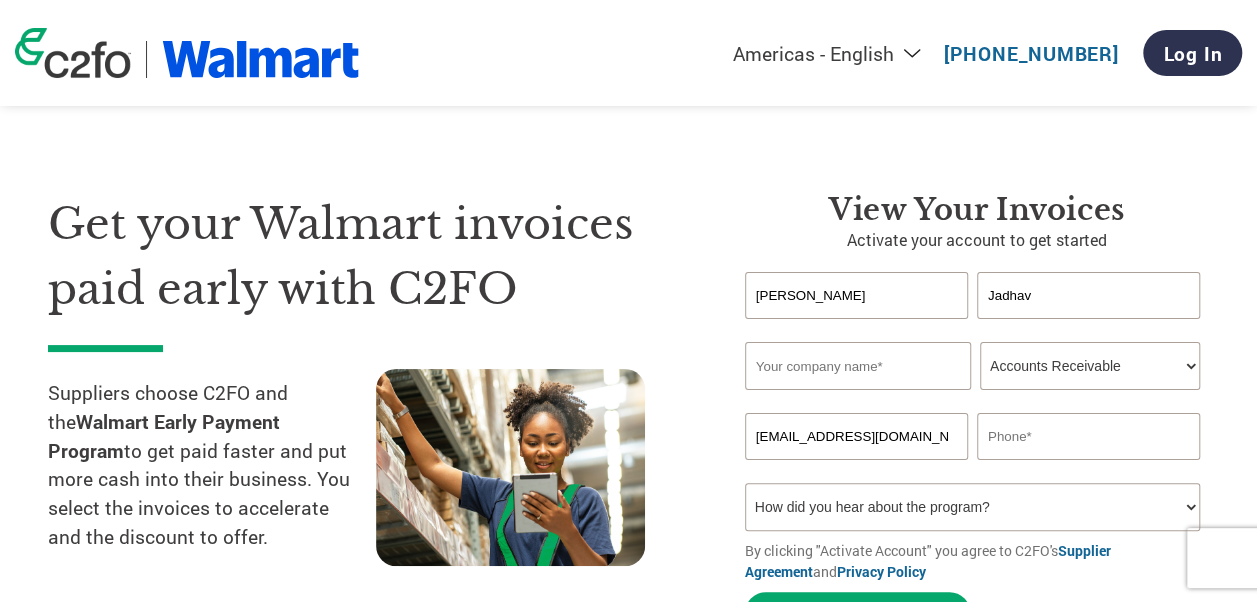 click at bounding box center (858, 366) 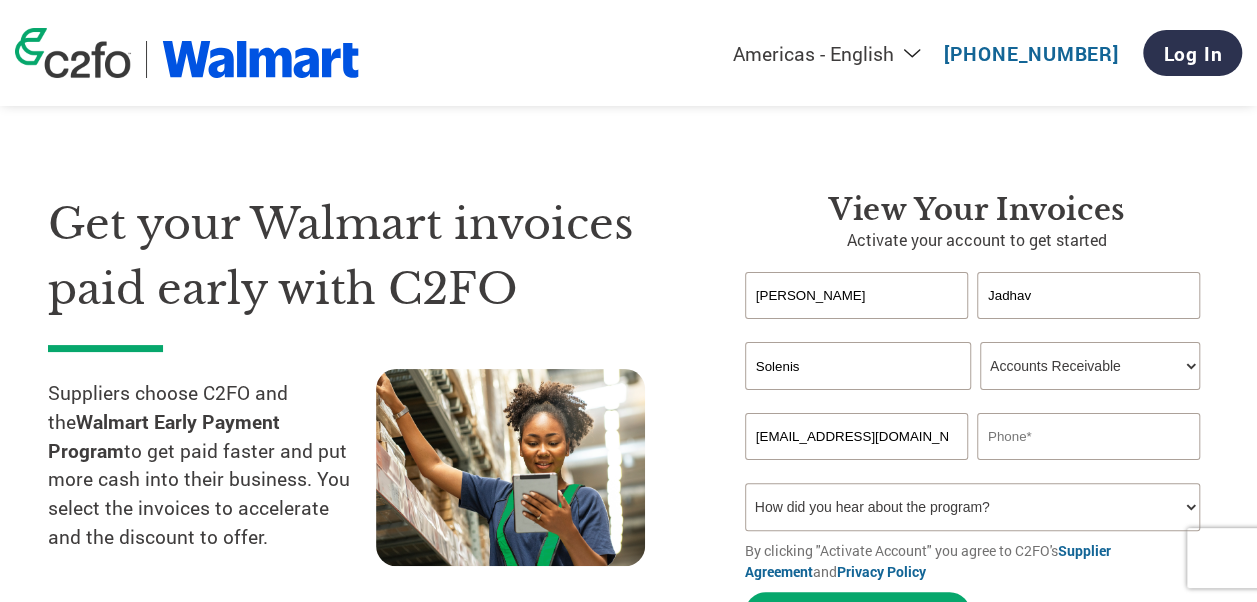 type on "Solenis" 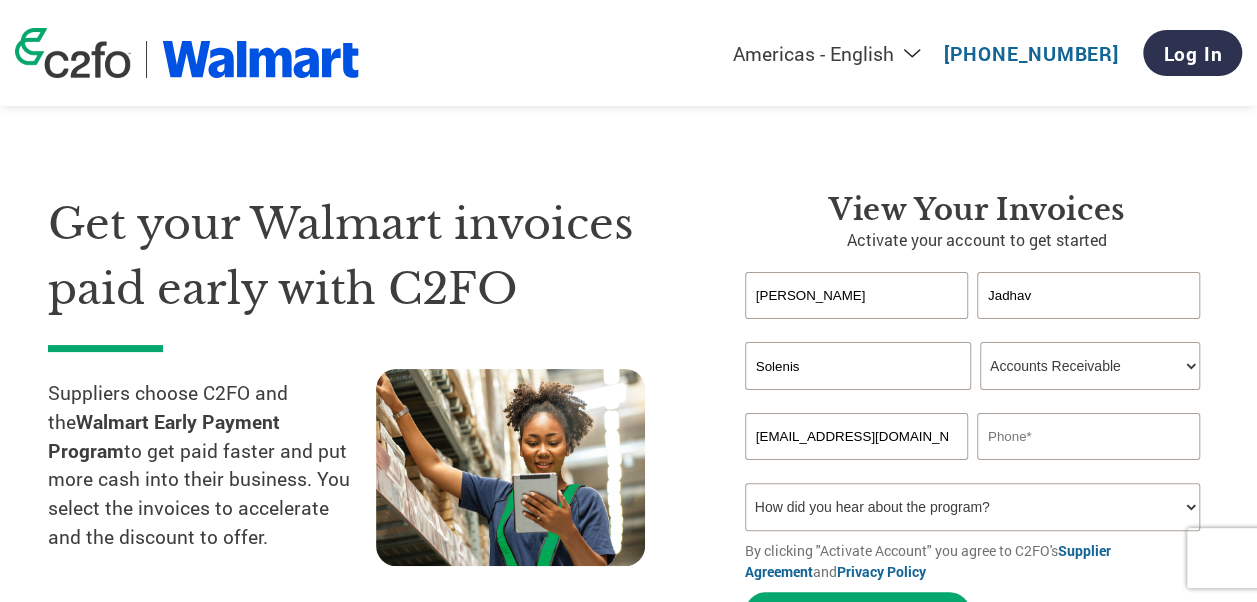 scroll, scrollTop: 40, scrollLeft: 0, axis: vertical 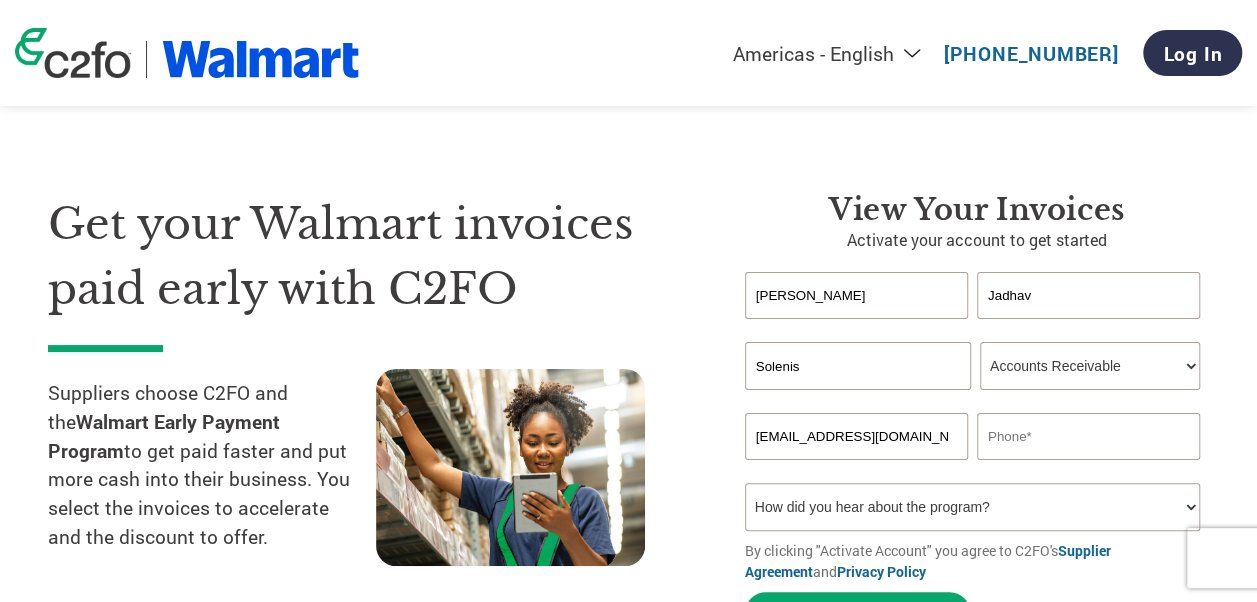 click at bounding box center [1088, 436] 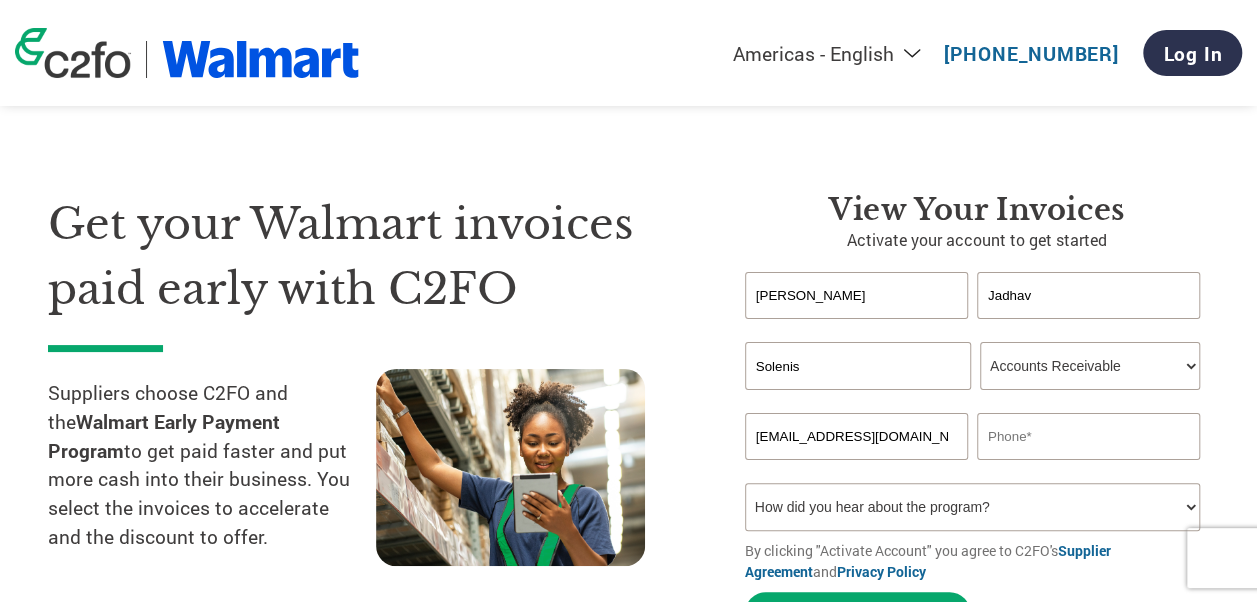 paste on "[PHONE_NUMBER]" 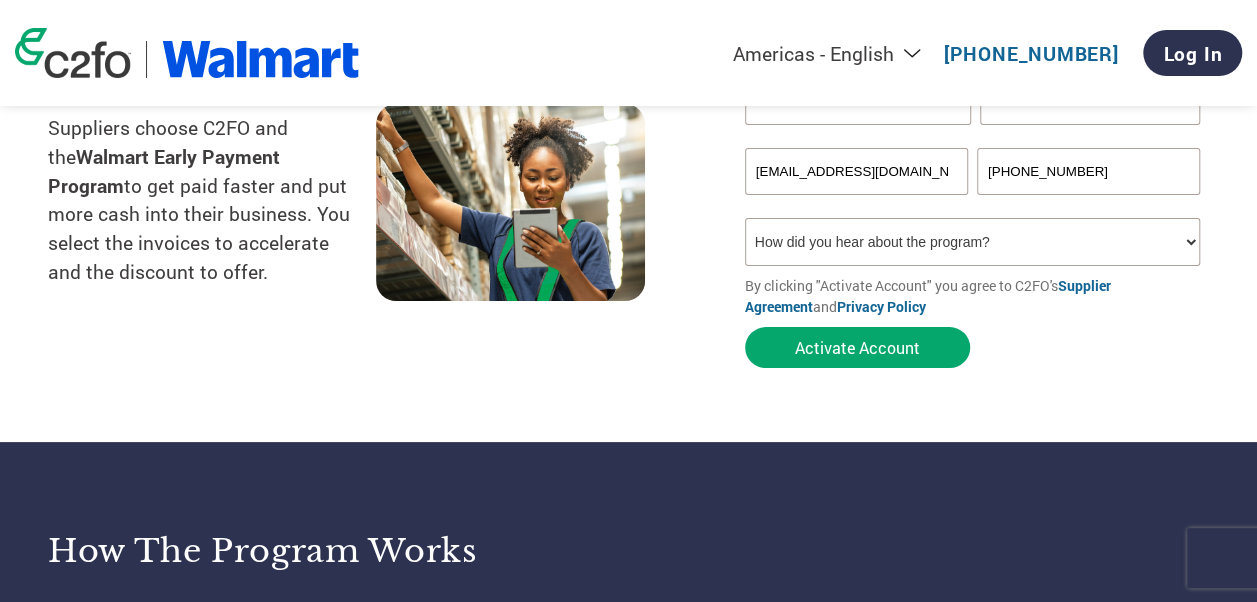 scroll, scrollTop: 254, scrollLeft: 0, axis: vertical 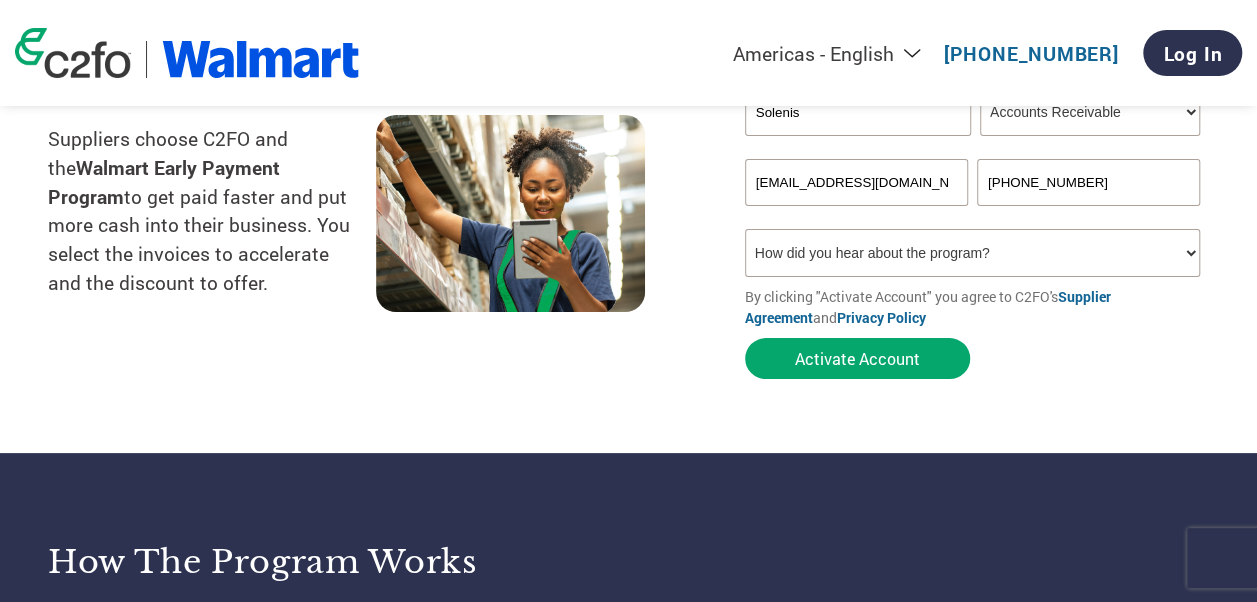 type on "[PHONE_NUMBER]" 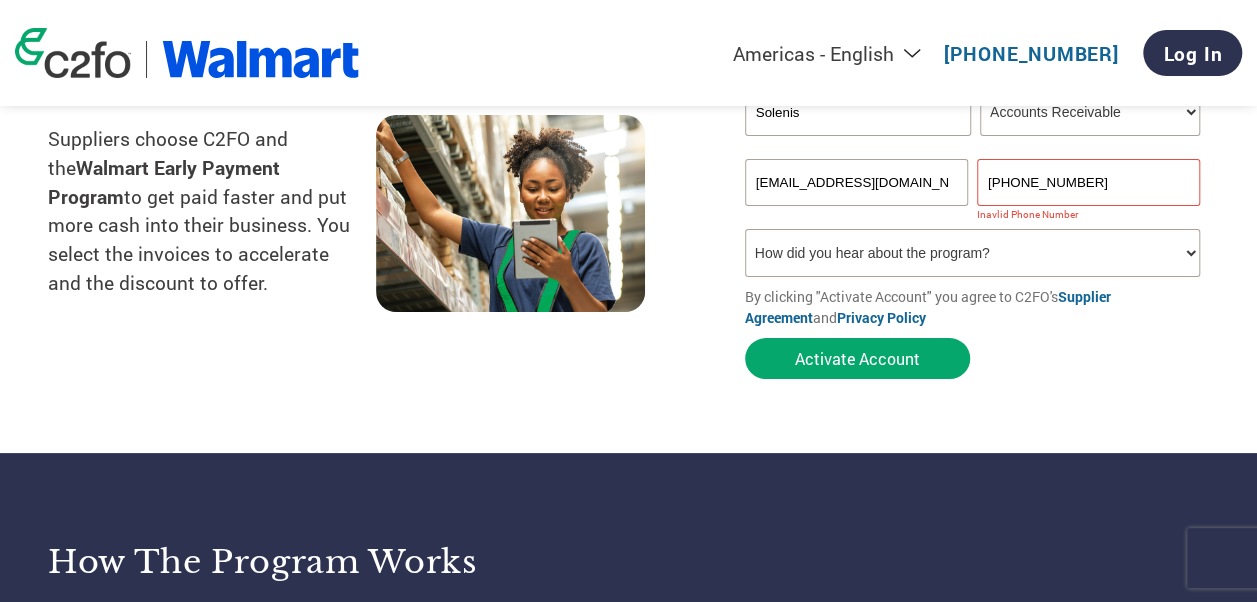 select on "Email" 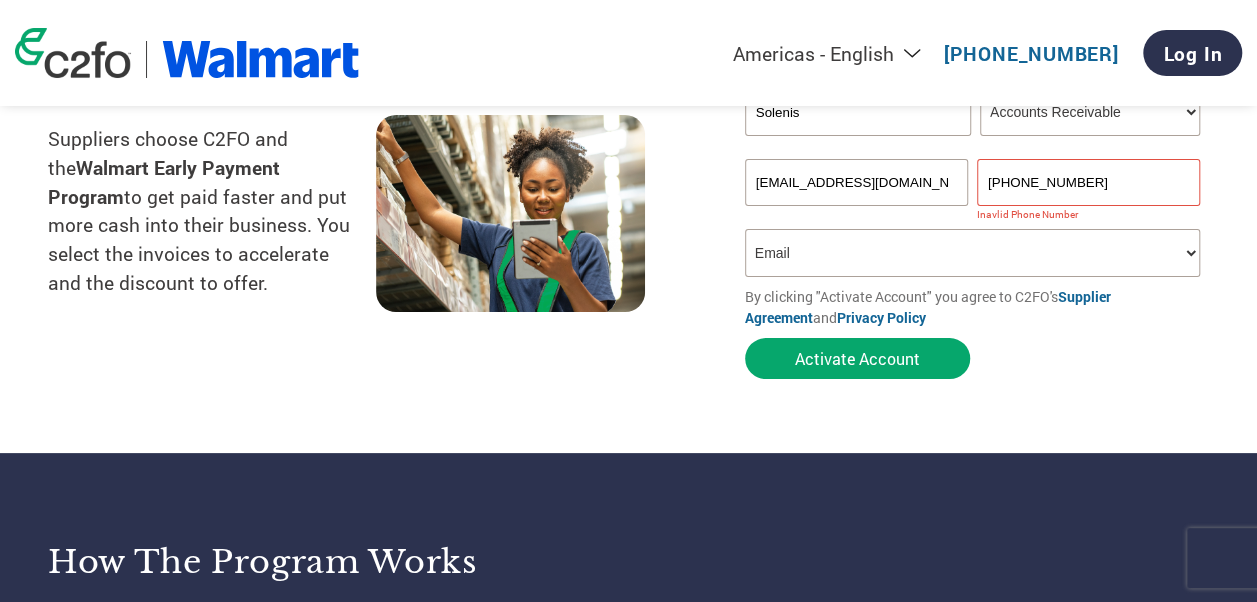 click on "How did you hear about the program? Received a letter Email Social Media Online Search Family/Friend/Acquaintance At an event Other" at bounding box center (972, 253) 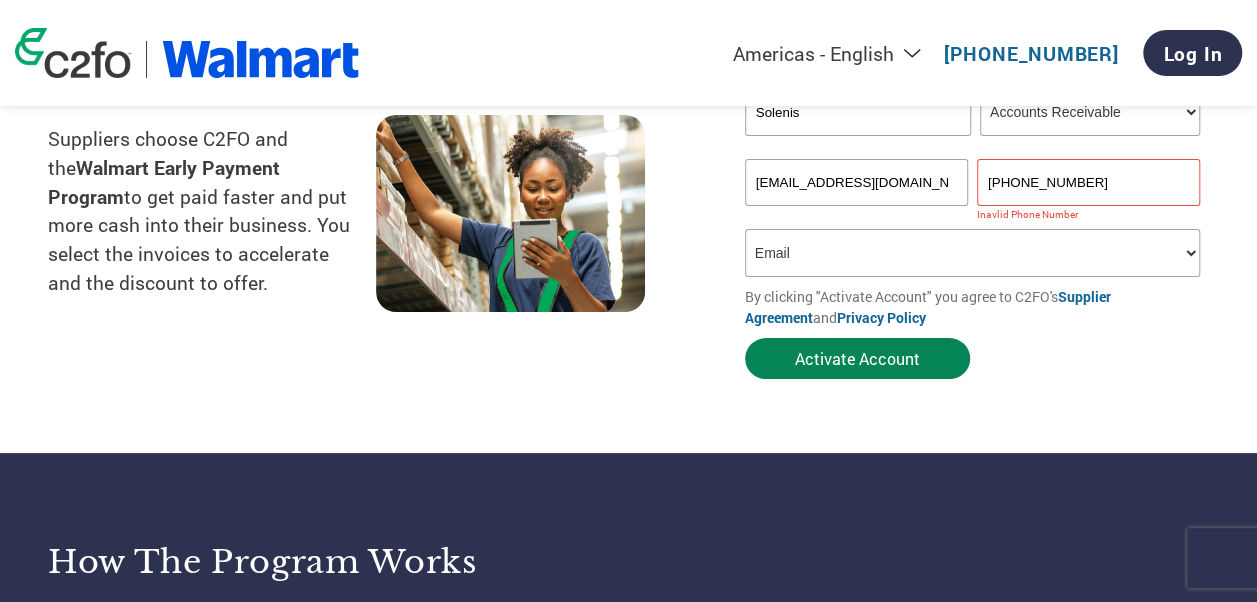 click on "Activate Account" at bounding box center [857, 358] 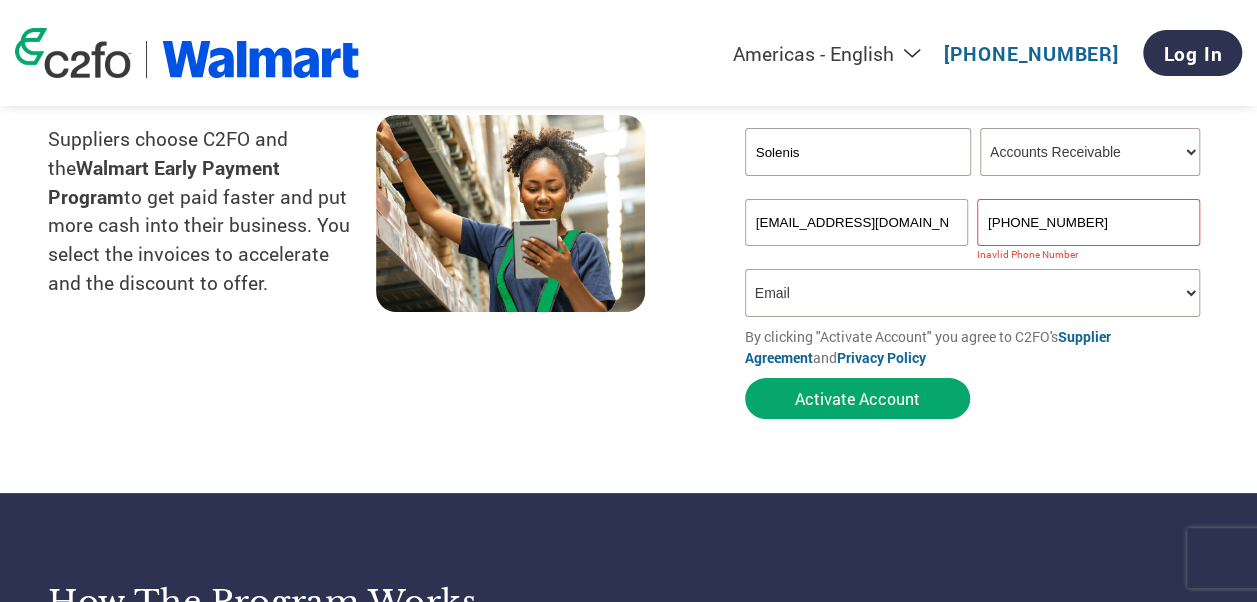 click on "[PHONE_NUMBER]" at bounding box center [1088, 222] 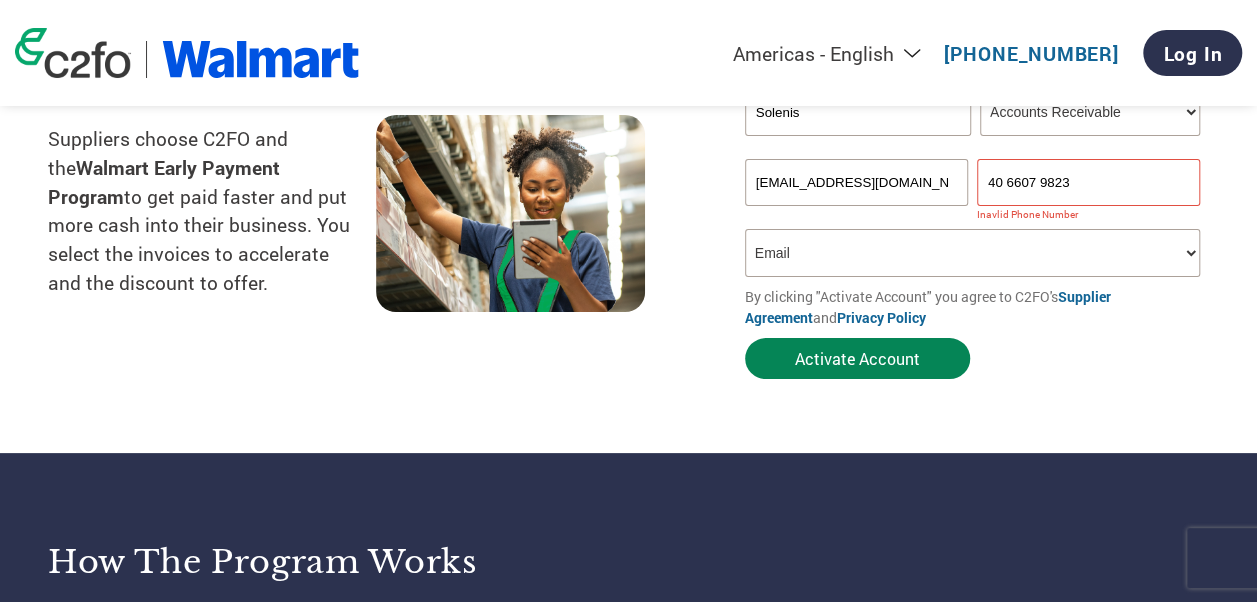 click on "Activate Account" at bounding box center (857, 358) 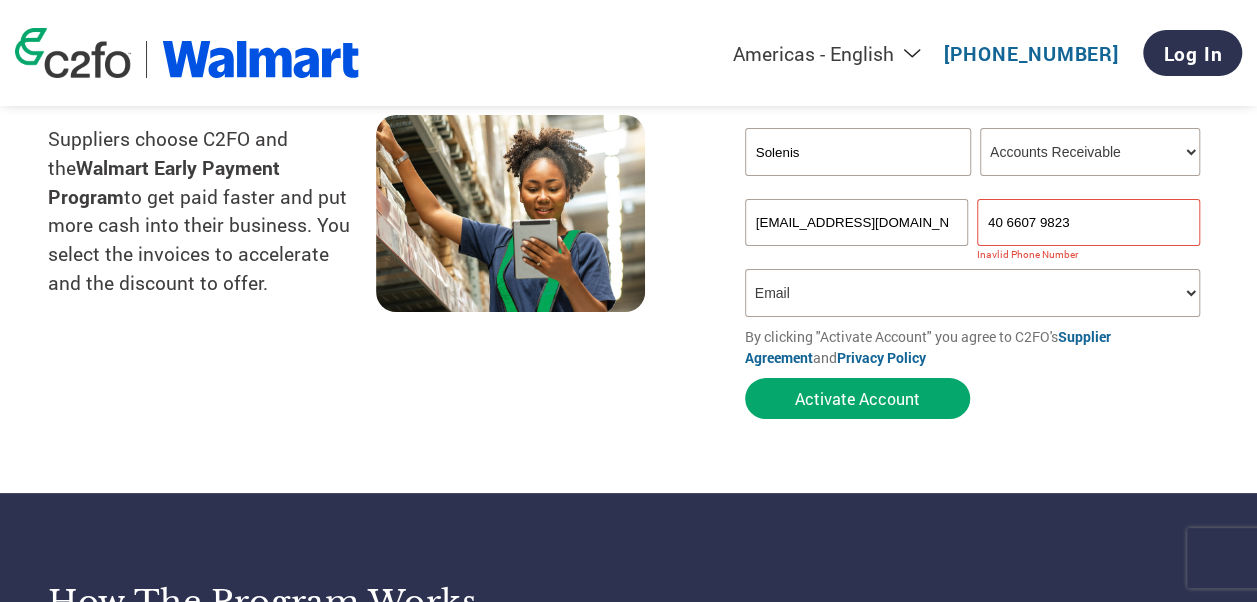 click on "40 6607 9823" at bounding box center [1088, 222] 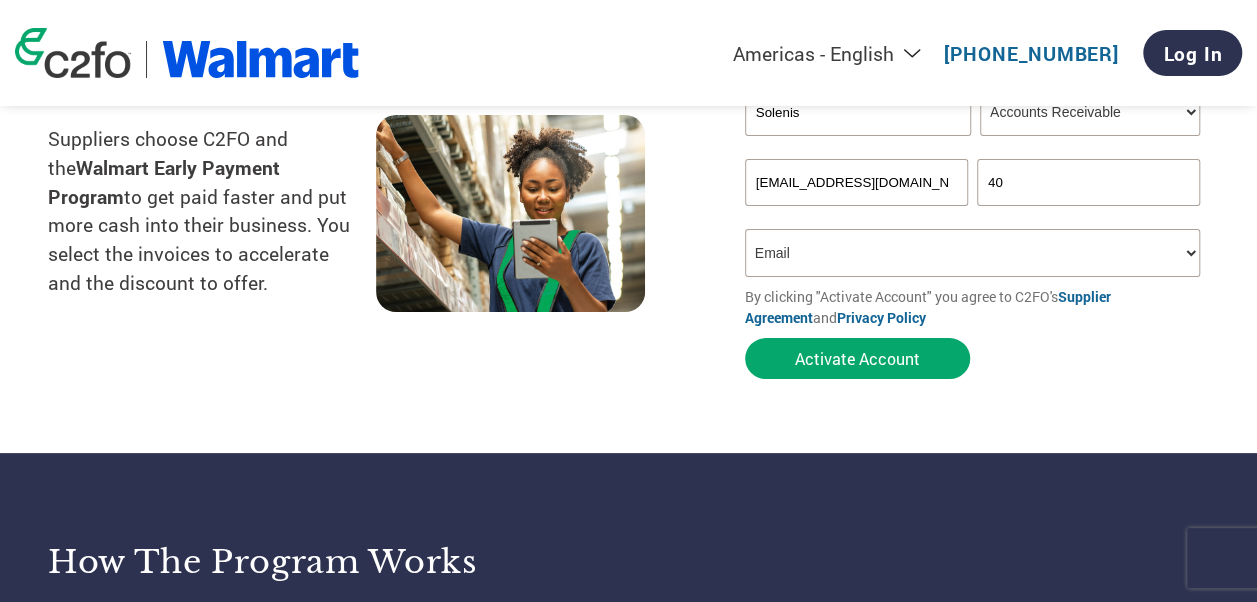 type on "4" 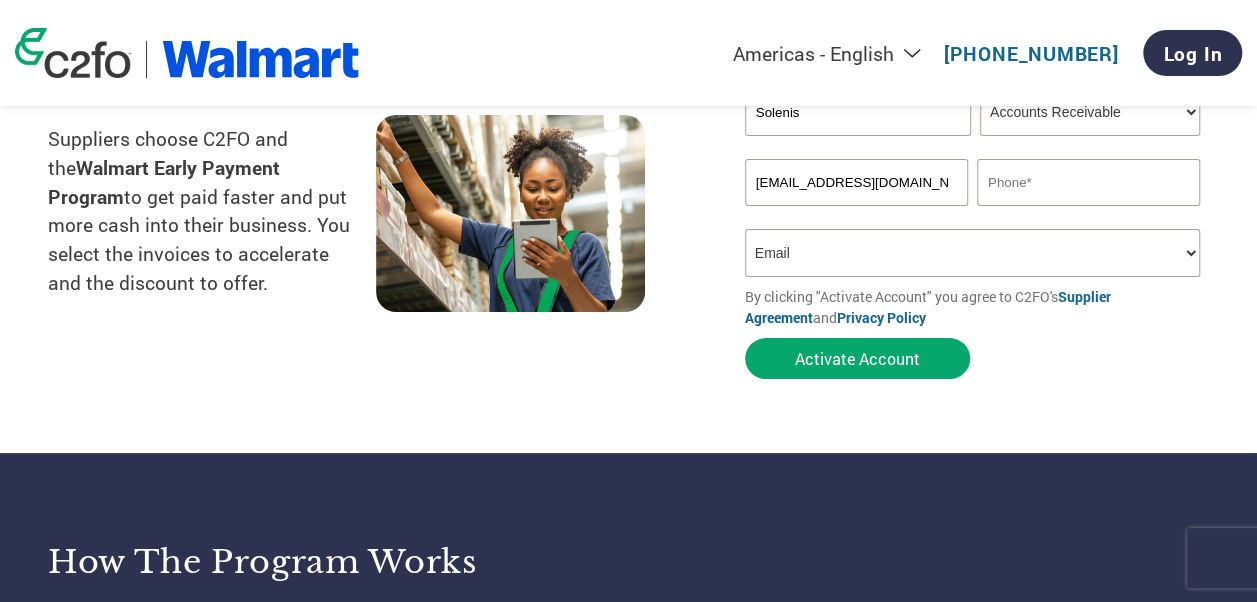 click at bounding box center (1088, 182) 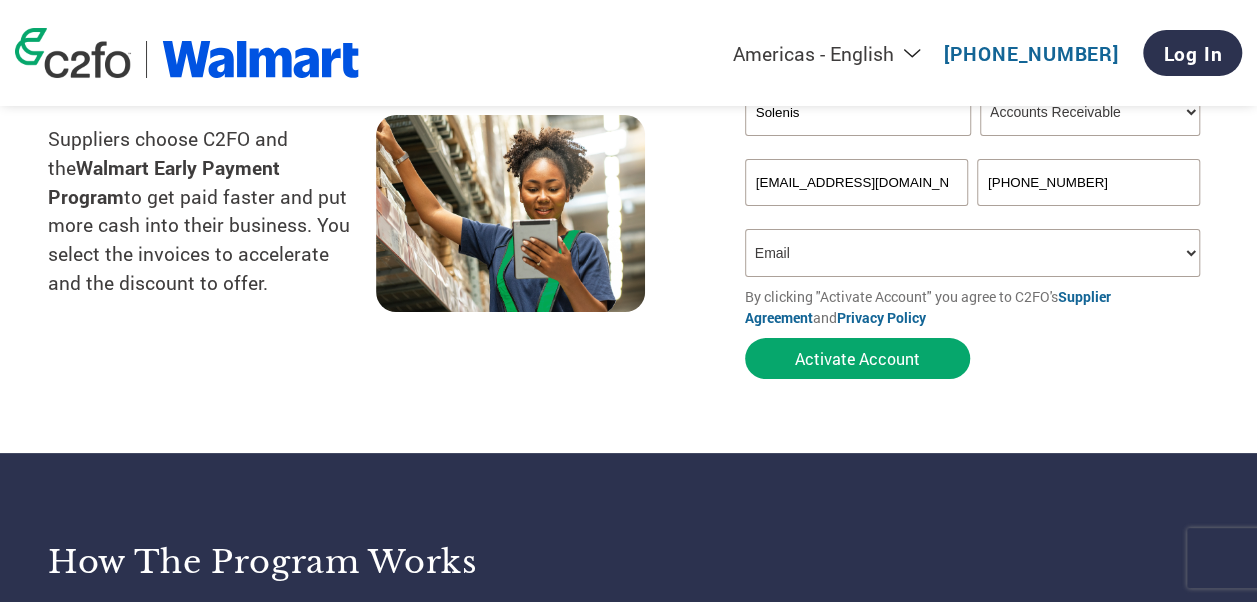 click on "[PHONE_NUMBER]" at bounding box center (1088, 182) 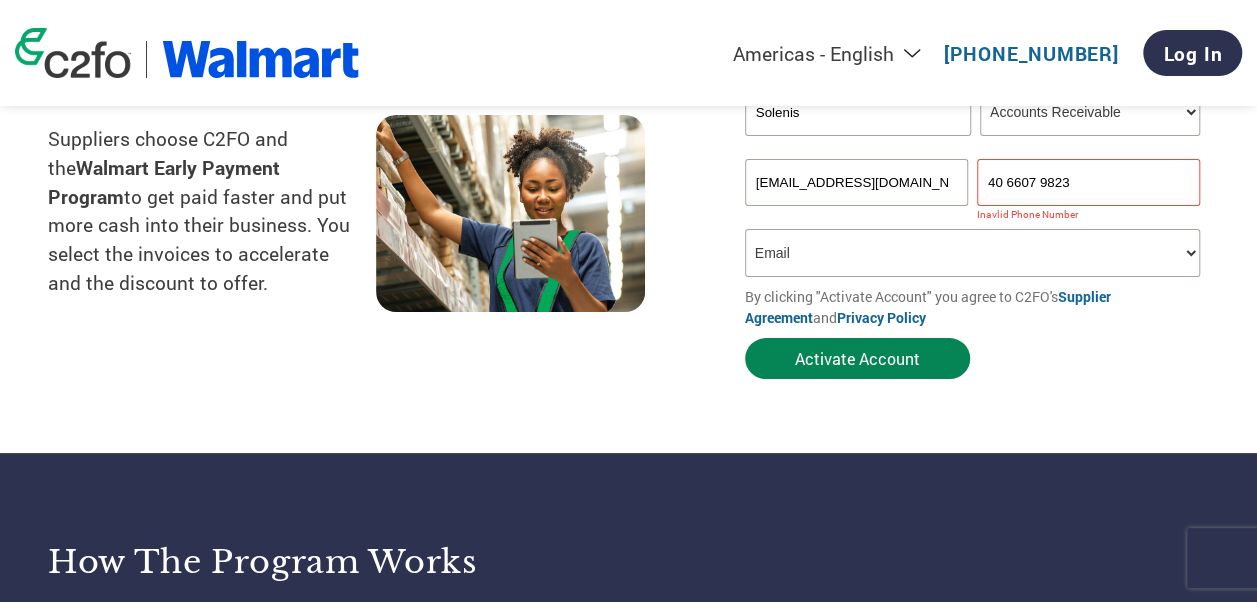 click on "Activate Account" at bounding box center (857, 358) 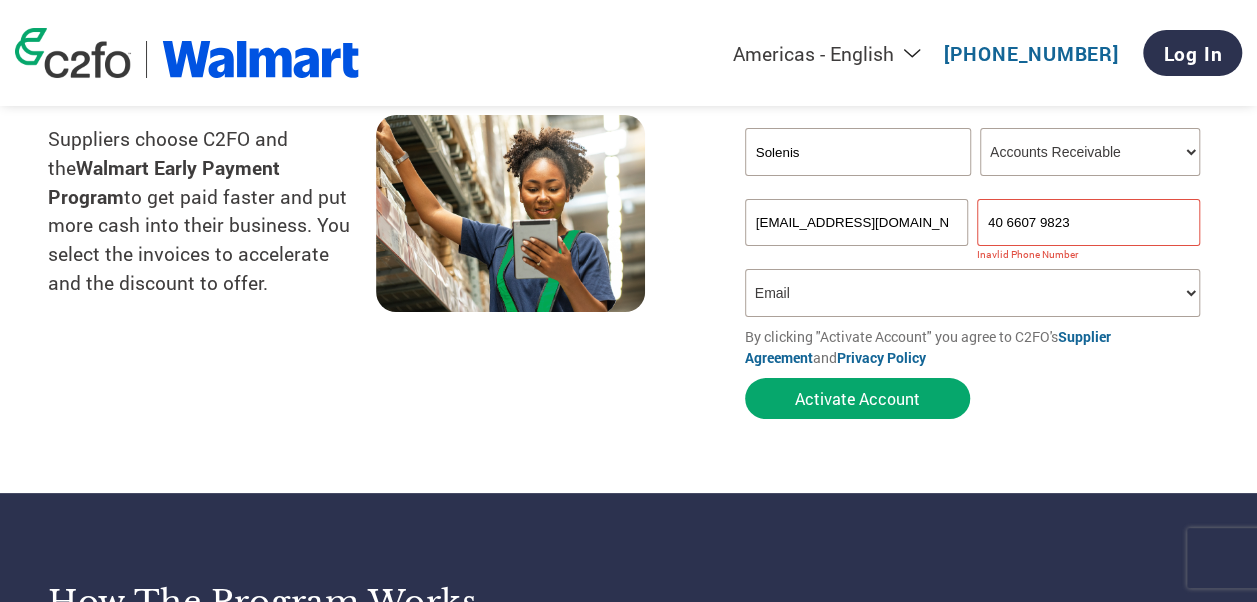 click on "40 6607 9823" at bounding box center (1088, 222) 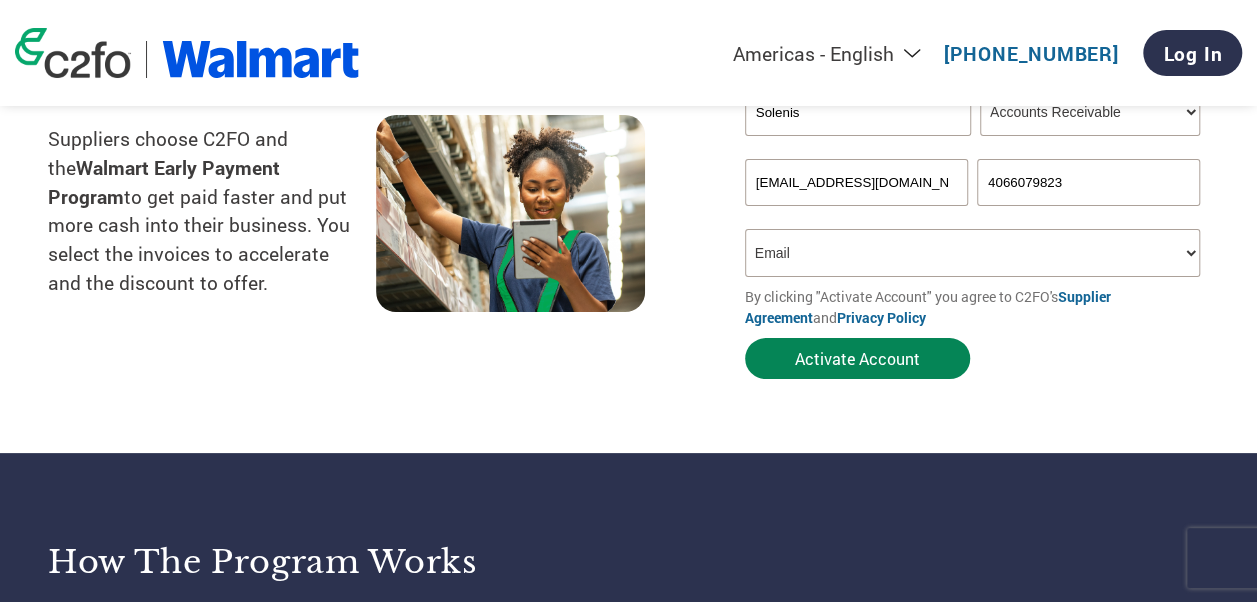 type on "4066079823" 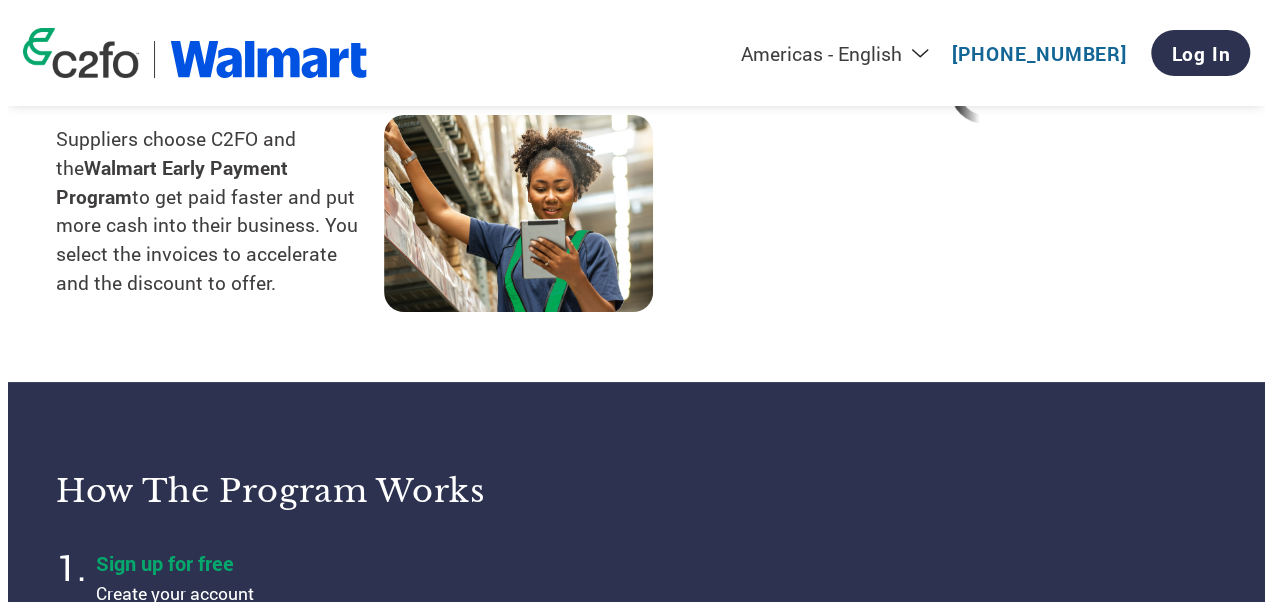 scroll, scrollTop: 0, scrollLeft: 0, axis: both 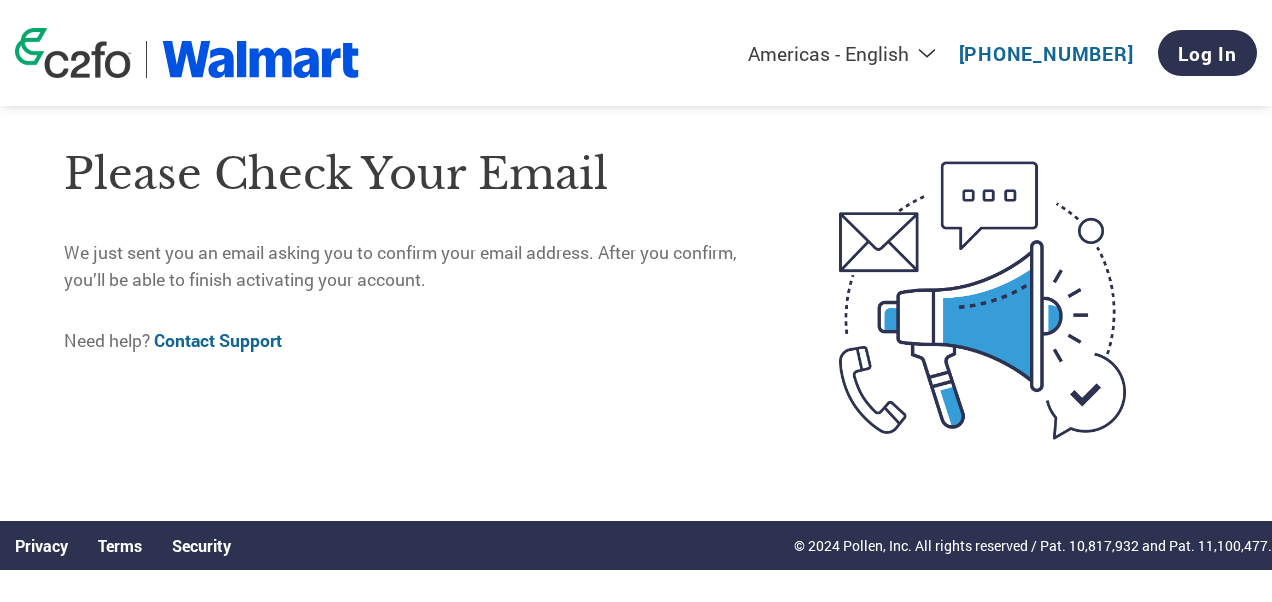 click on "Need help?   Contact Support" at bounding box center [411, 341] 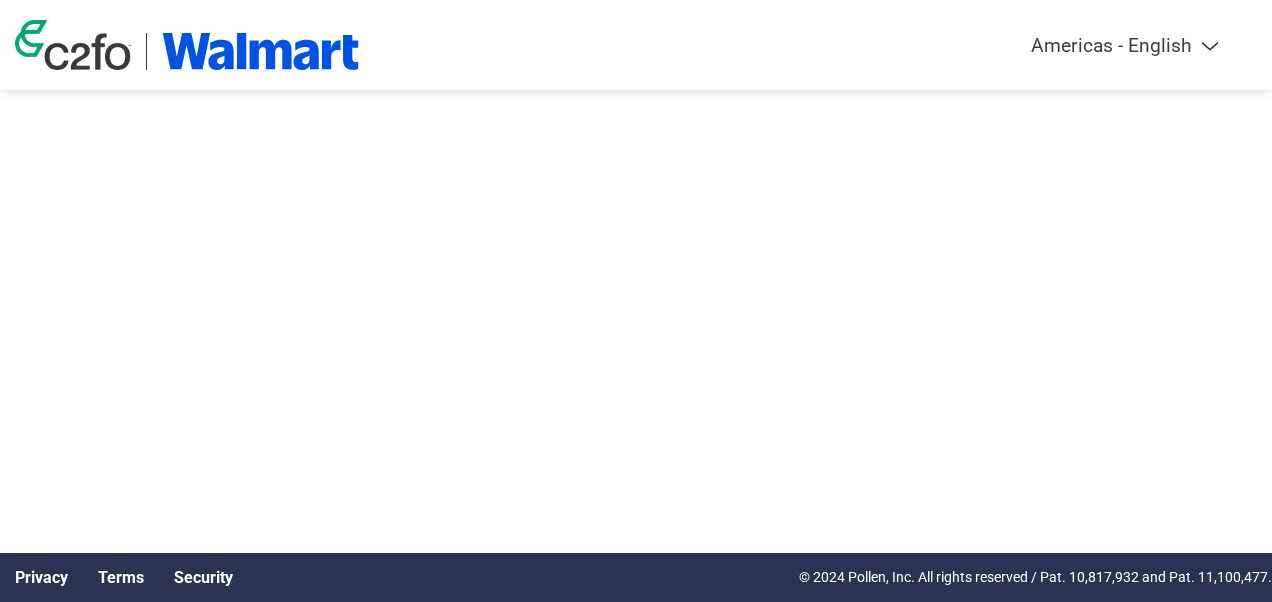 scroll, scrollTop: 0, scrollLeft: 0, axis: both 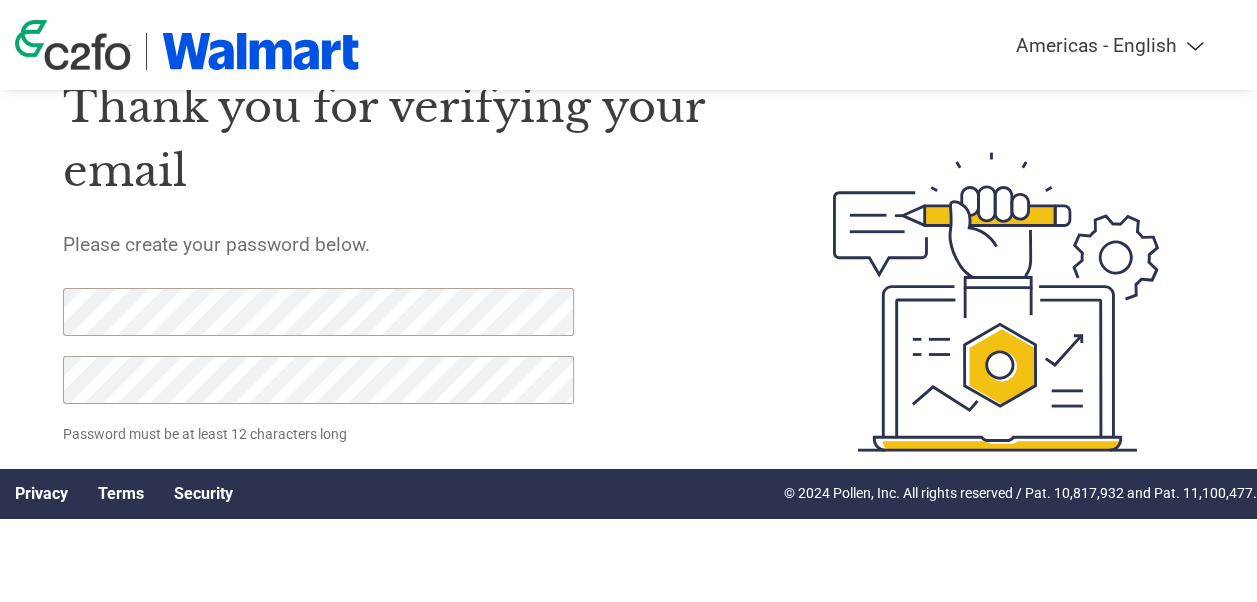 click on "Americas - English Américas - Español [GEOGRAPHIC_DATA] - Português Amériques - Français [GEOGRAPHIC_DATA] - English [GEOGRAPHIC_DATA] - Español [GEOGRAPHIC_DATA] - Français [GEOGRAPHIC_DATA] - Nederlands [GEOGRAPHIC_DATA] - Deutsch [GEOGRAPHIC_DATA] - Italiano [GEOGRAPHIC_DATA] - Русский [GEOGRAPHIC_DATA] - Türkçe [GEOGRAPHIC_DATA] - English ([GEOGRAPHIC_DATA]) [GEOGRAPHIC_DATA] - English ([GEOGRAPHIC_DATA]) [GEOGRAPHIC_DATA] - English (others) 亚太地区 - 简体中文 亞太地區 - 繁體中文 Thank you for verifying your email Please create your password below. Password must be at least 12 characters long Set Password Need help?   Contact Support   Privacy Terms   Security © 2024 Pollen, Inc. All rights reserved / Pat. 10,817,932 and Pat. 11,100,477." at bounding box center (628, 262) 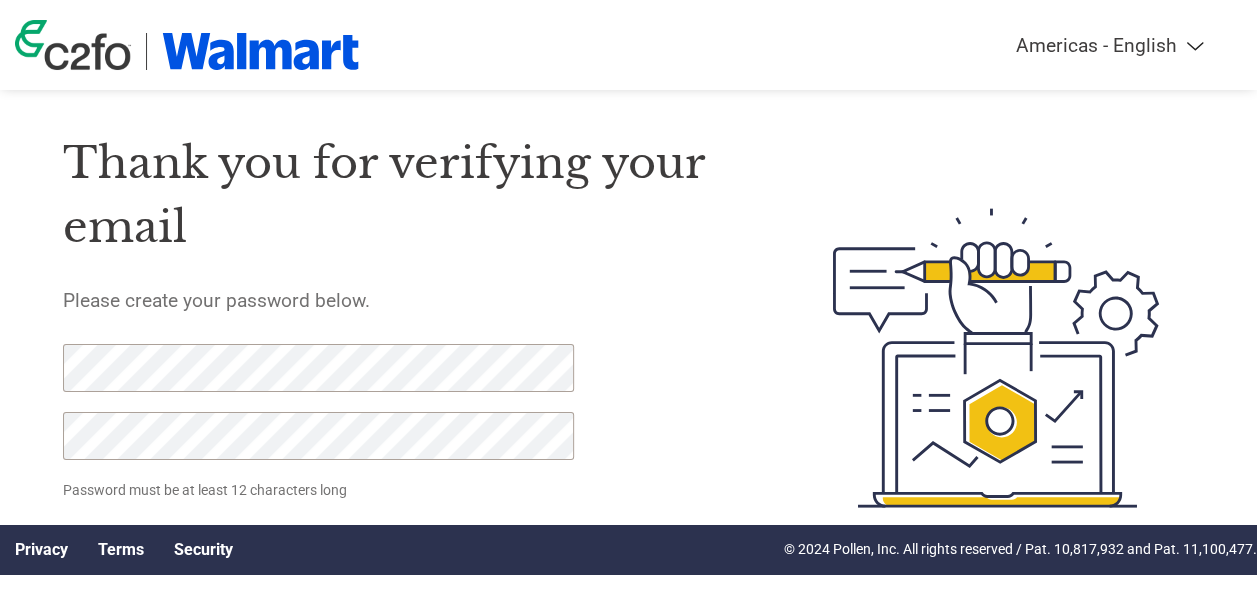 scroll, scrollTop: 0, scrollLeft: 0, axis: both 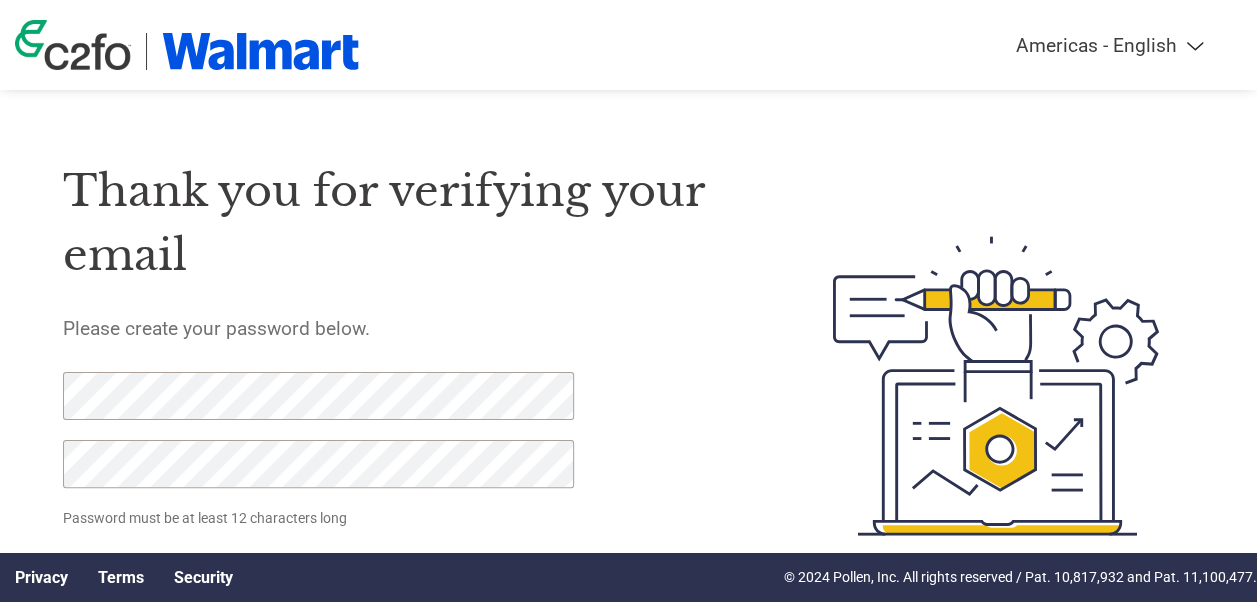click on "Set Password" 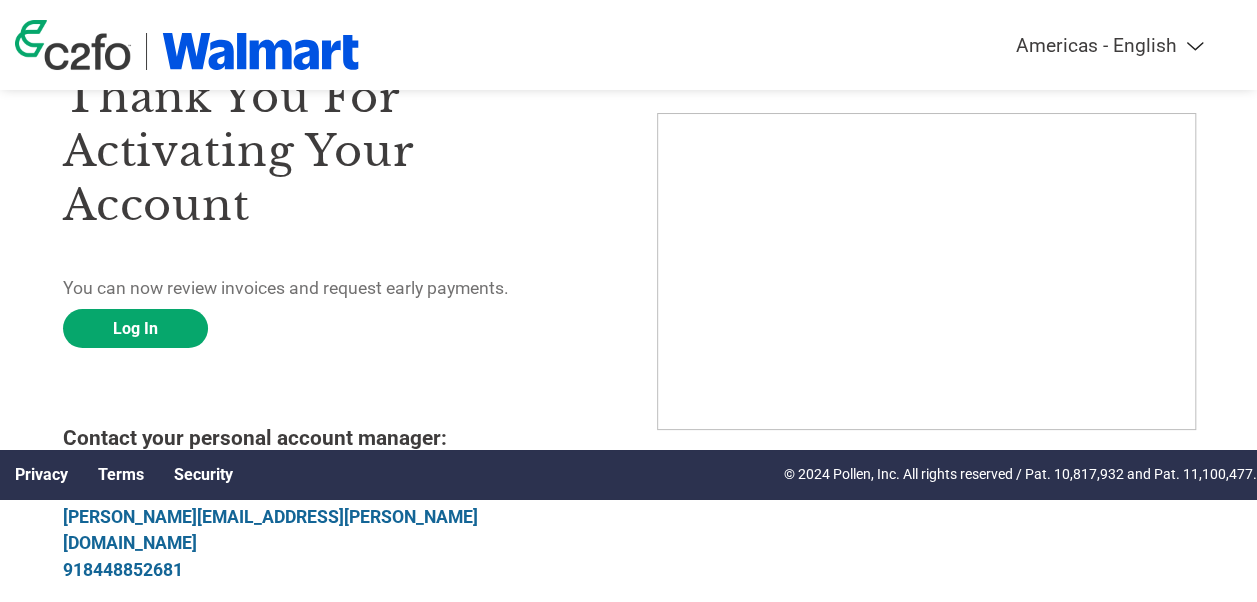 scroll, scrollTop: 125, scrollLeft: 0, axis: vertical 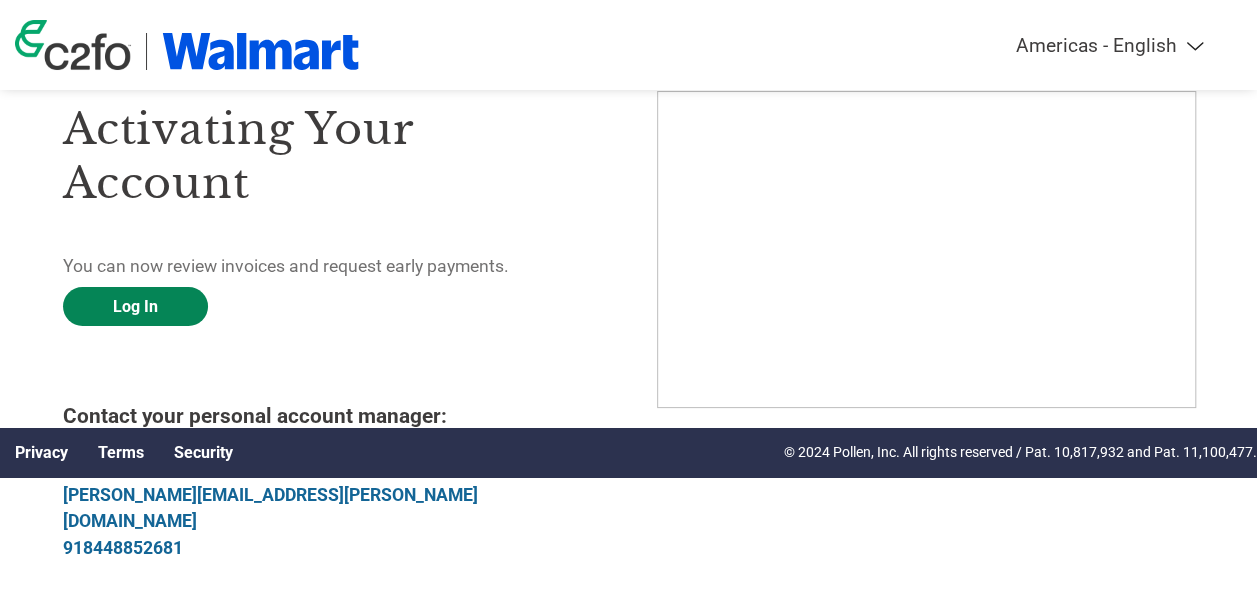click on "Log In" at bounding box center [135, 306] 